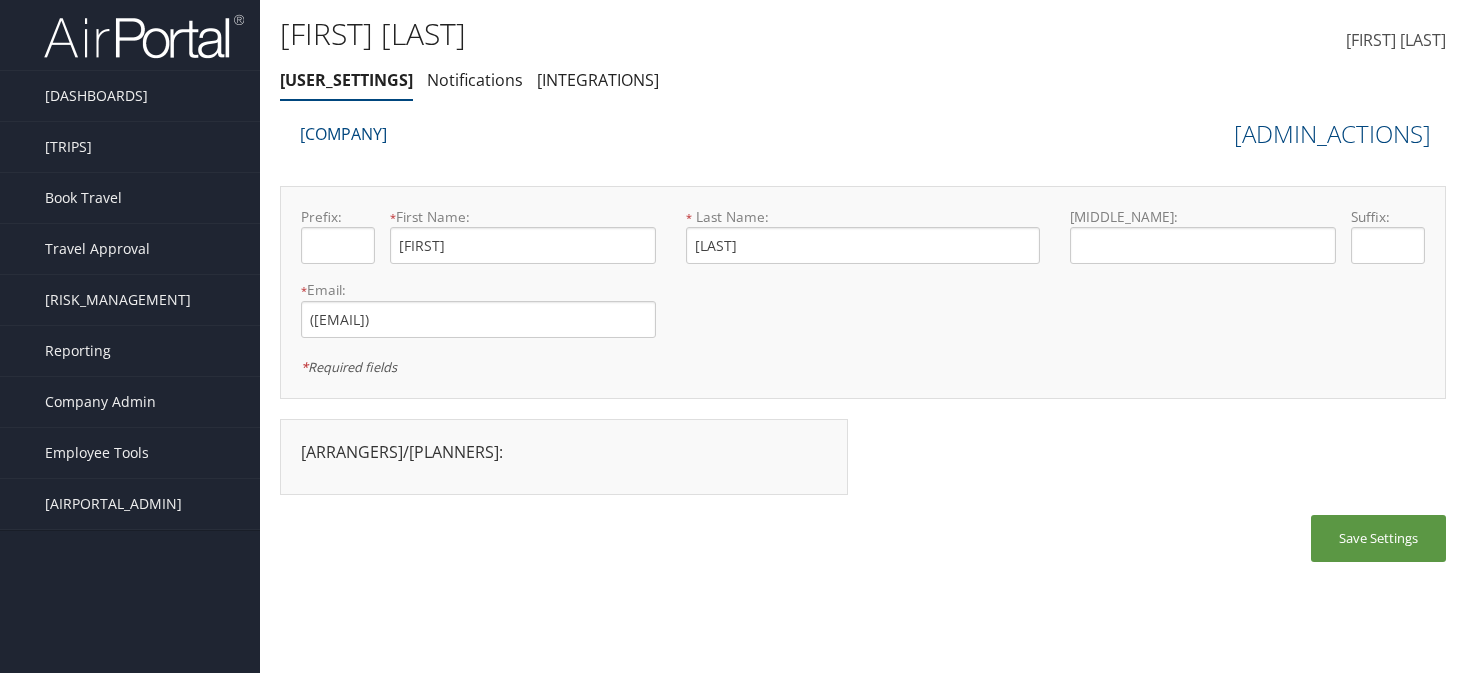 scroll, scrollTop: 0, scrollLeft: 0, axis: both 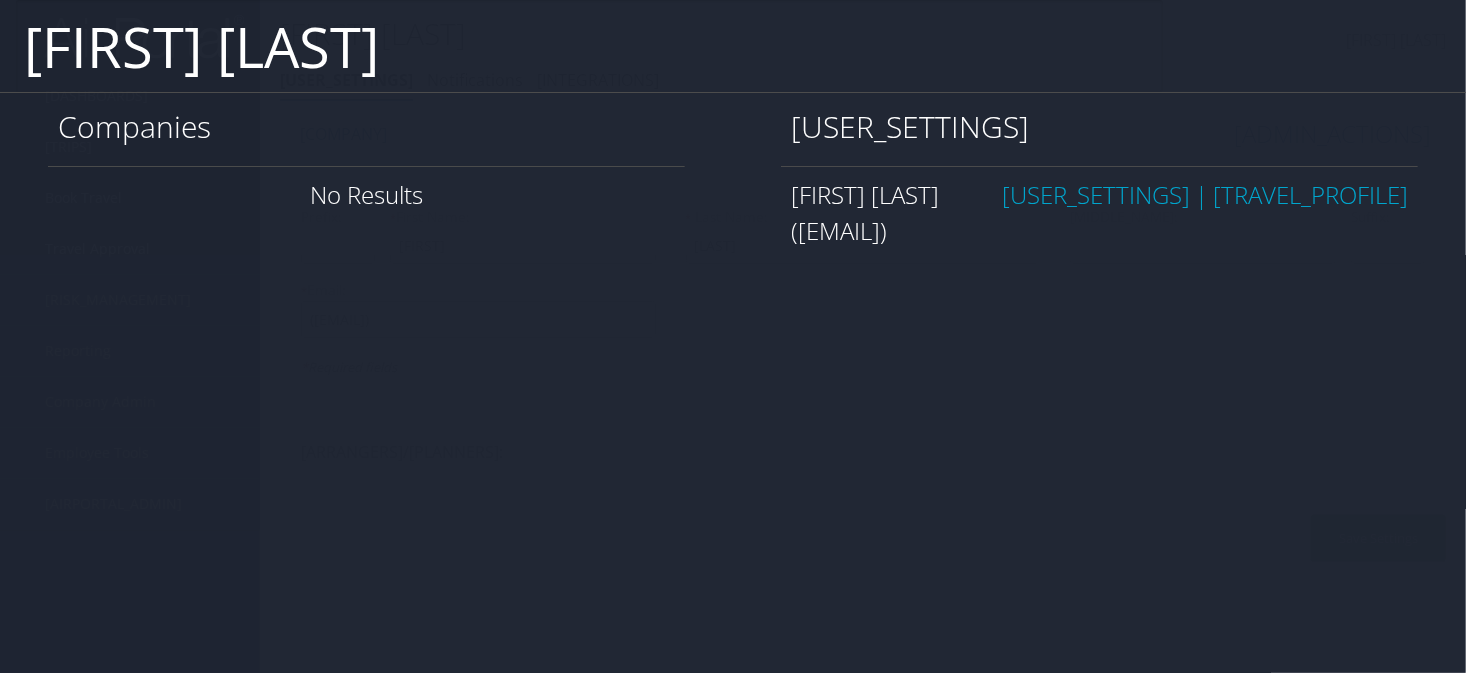type on "[FIRST] [LAST]" 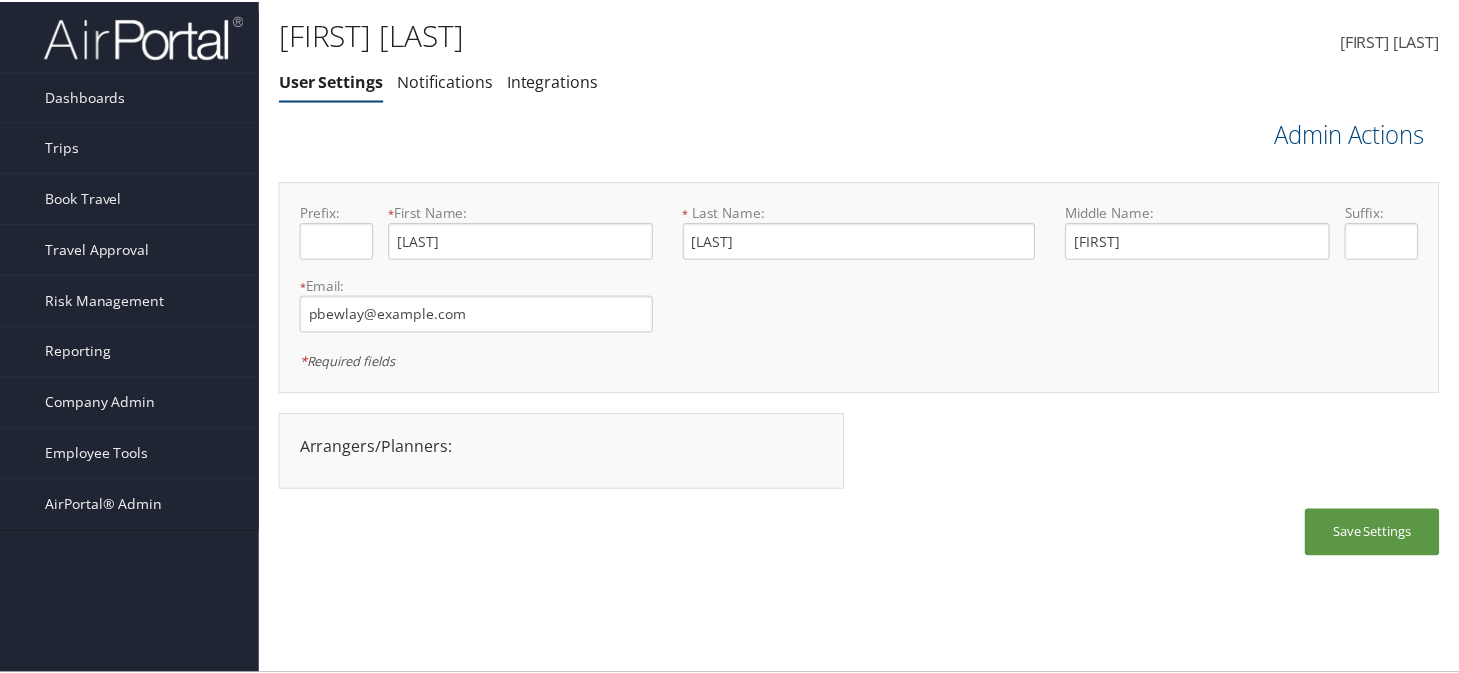 scroll, scrollTop: 0, scrollLeft: 0, axis: both 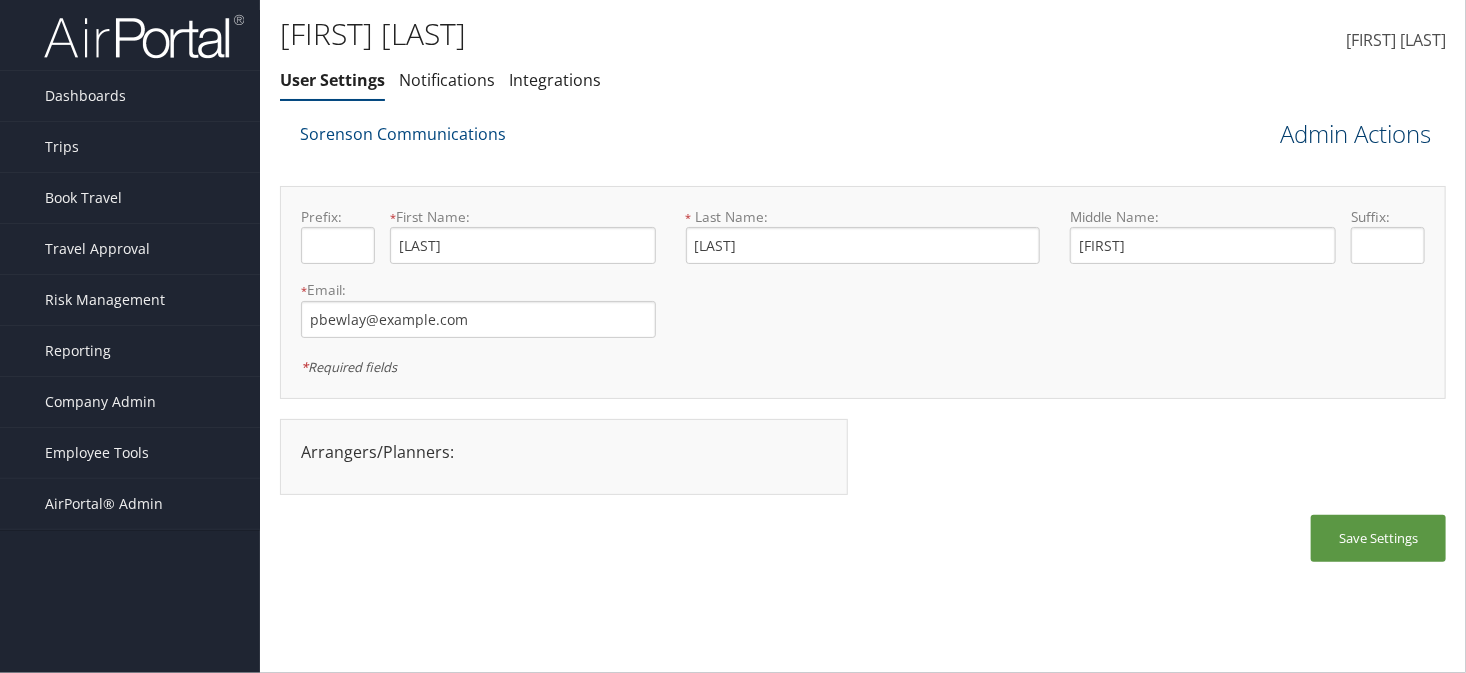 click on "Admin Actions" at bounding box center (1355, 134) 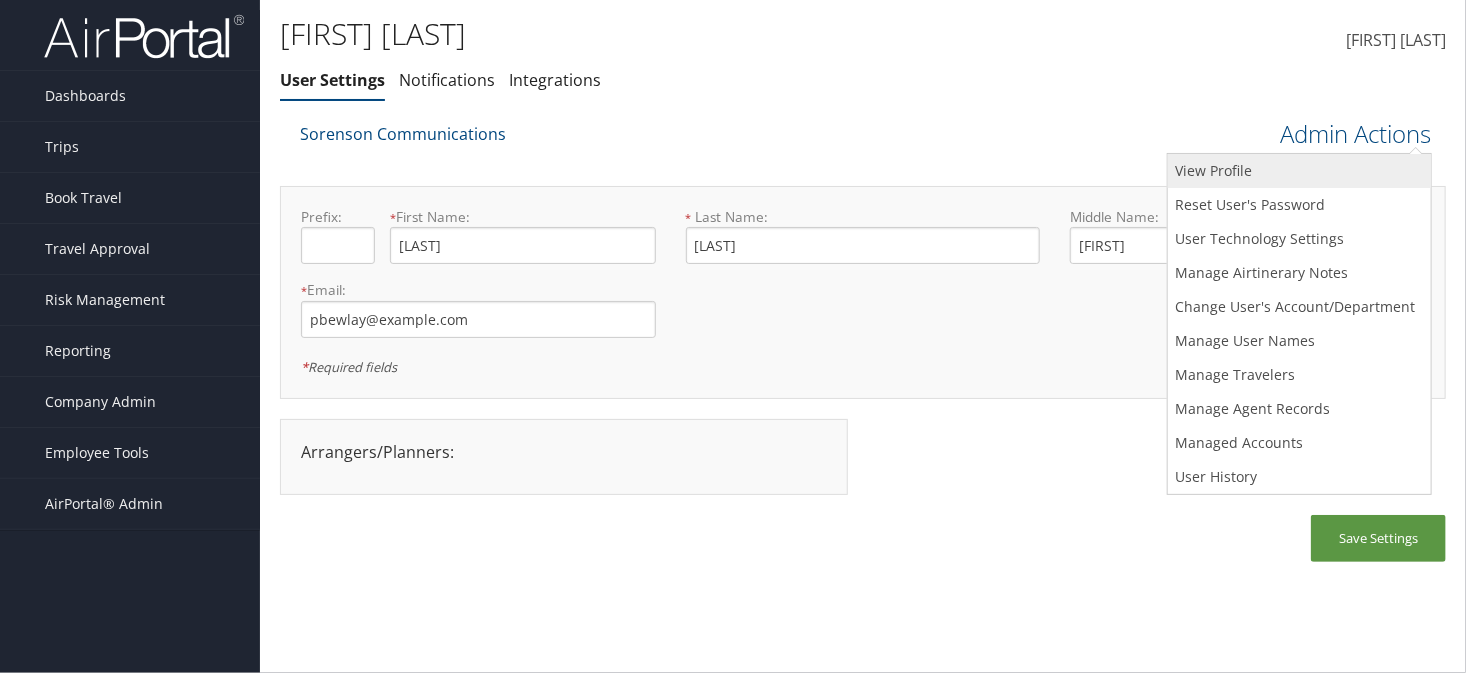 click on "View Profile" at bounding box center (1299, 171) 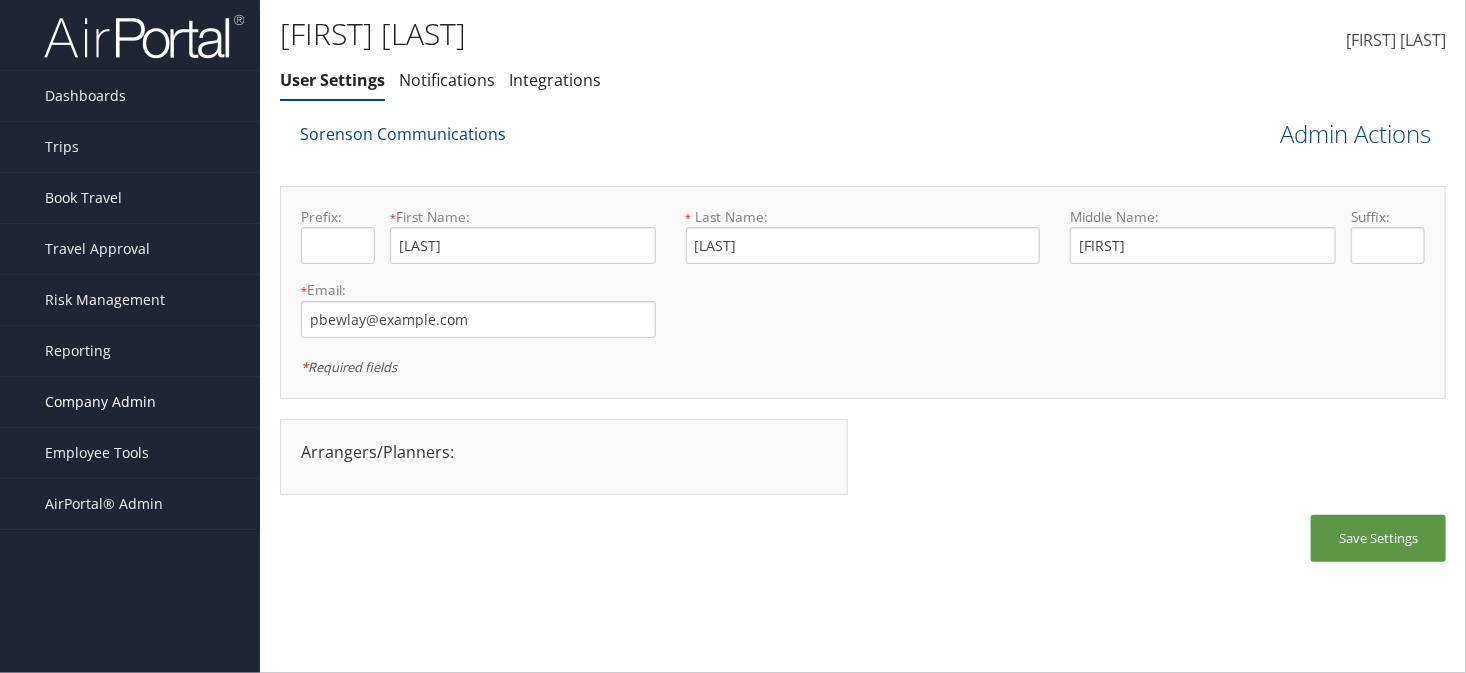 drag, startPoint x: 103, startPoint y: 395, endPoint x: 103, endPoint y: 419, distance: 24 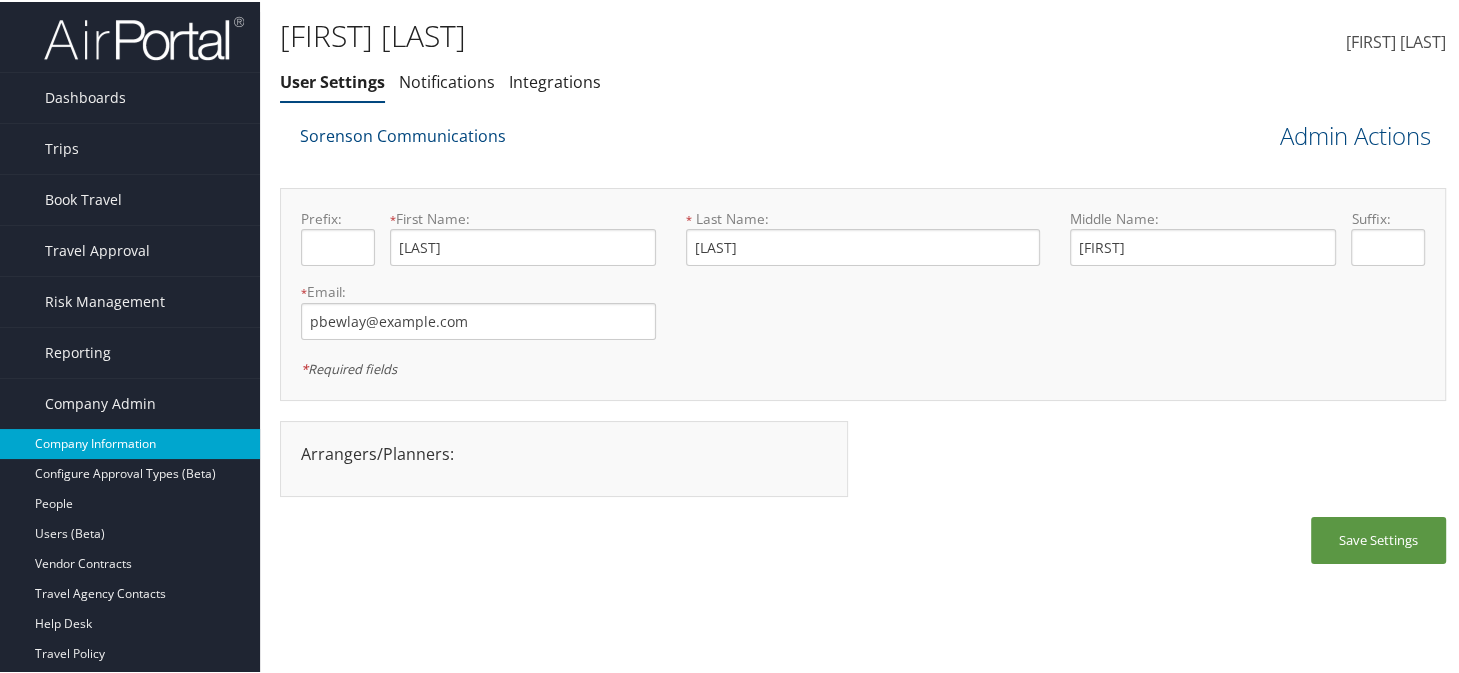 click on "[COMPANY_INFORMATION]" at bounding box center [130, 442] 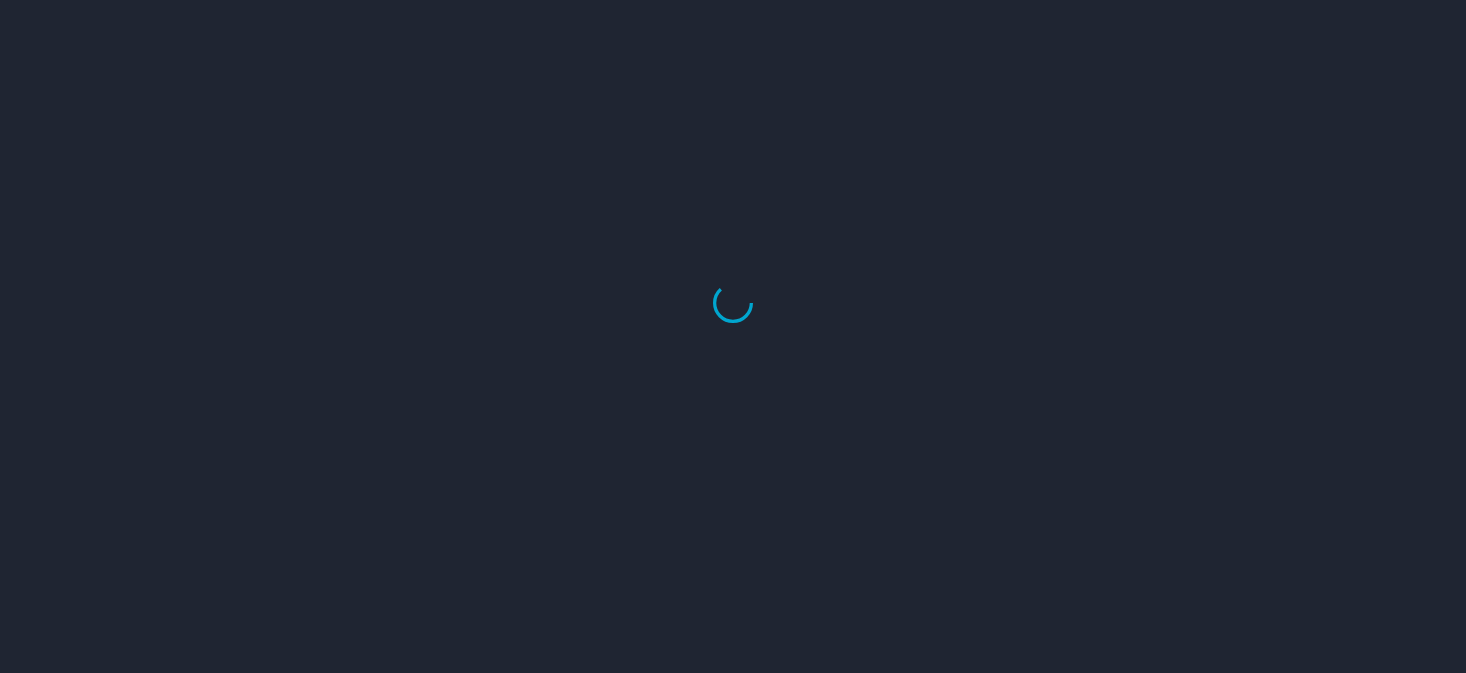 scroll, scrollTop: 0, scrollLeft: 0, axis: both 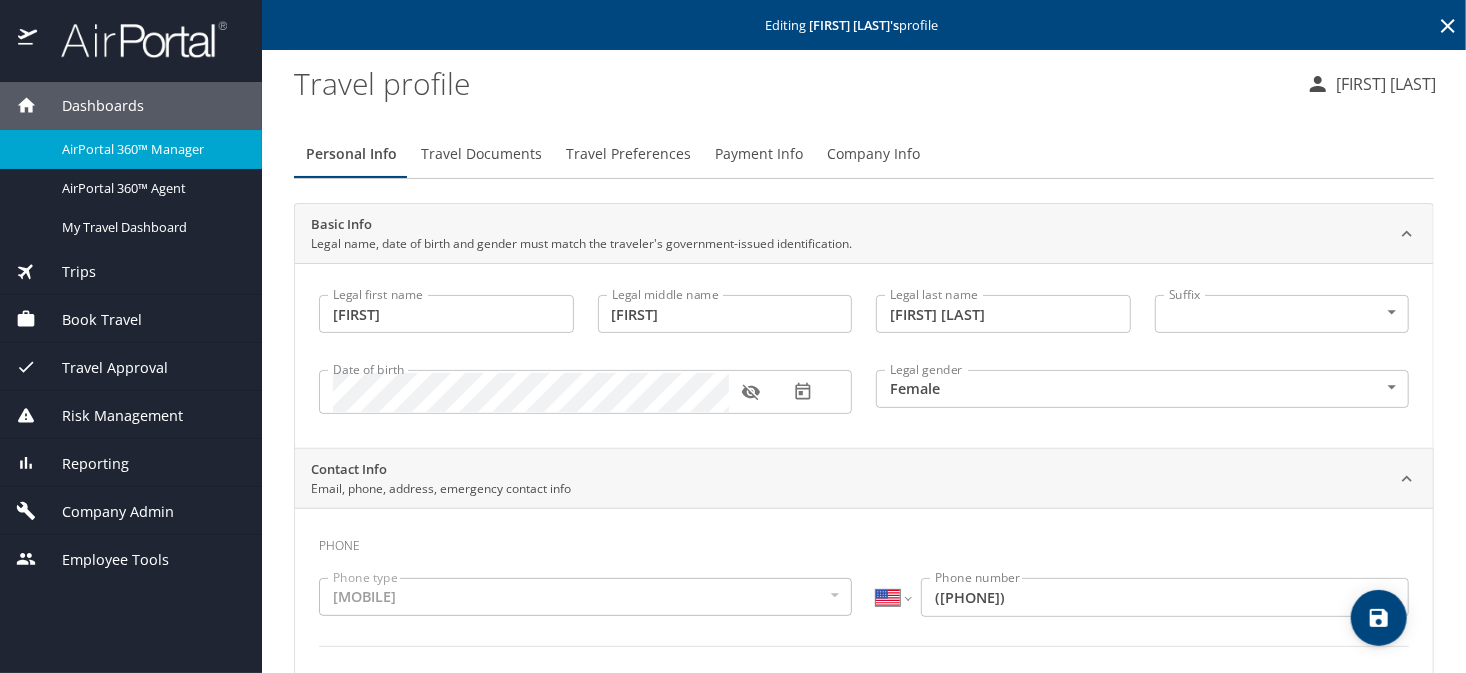 click on "Travel Documents" at bounding box center [481, 154] 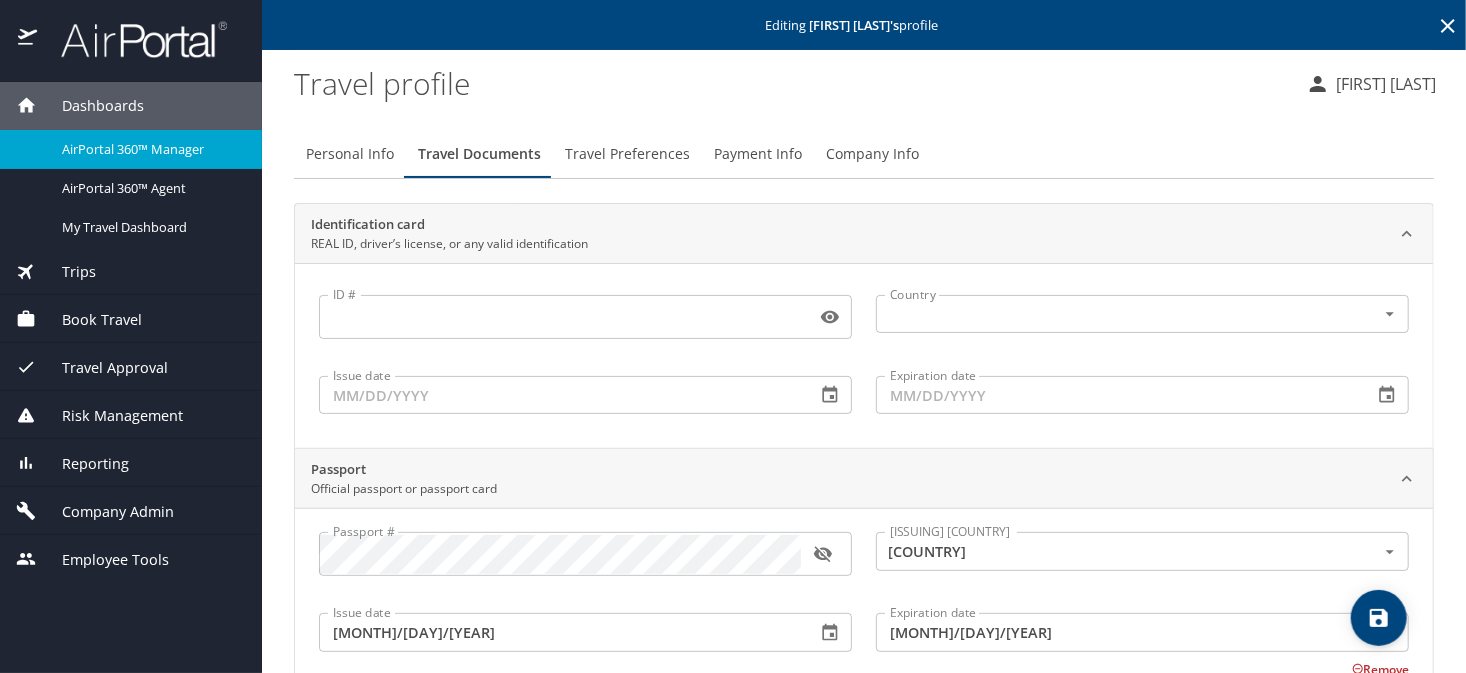 click on "Travel Preferences" at bounding box center [627, 154] 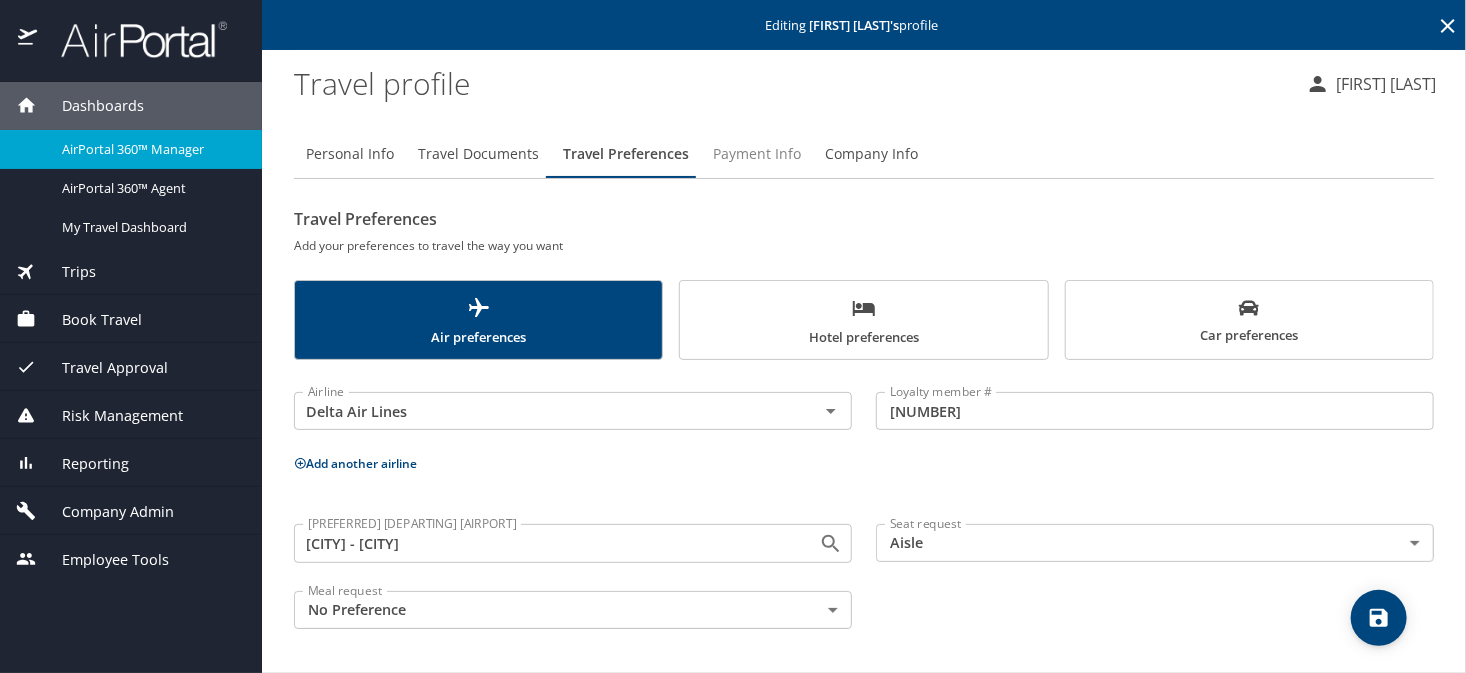 click on "Payment Info" at bounding box center (757, 154) 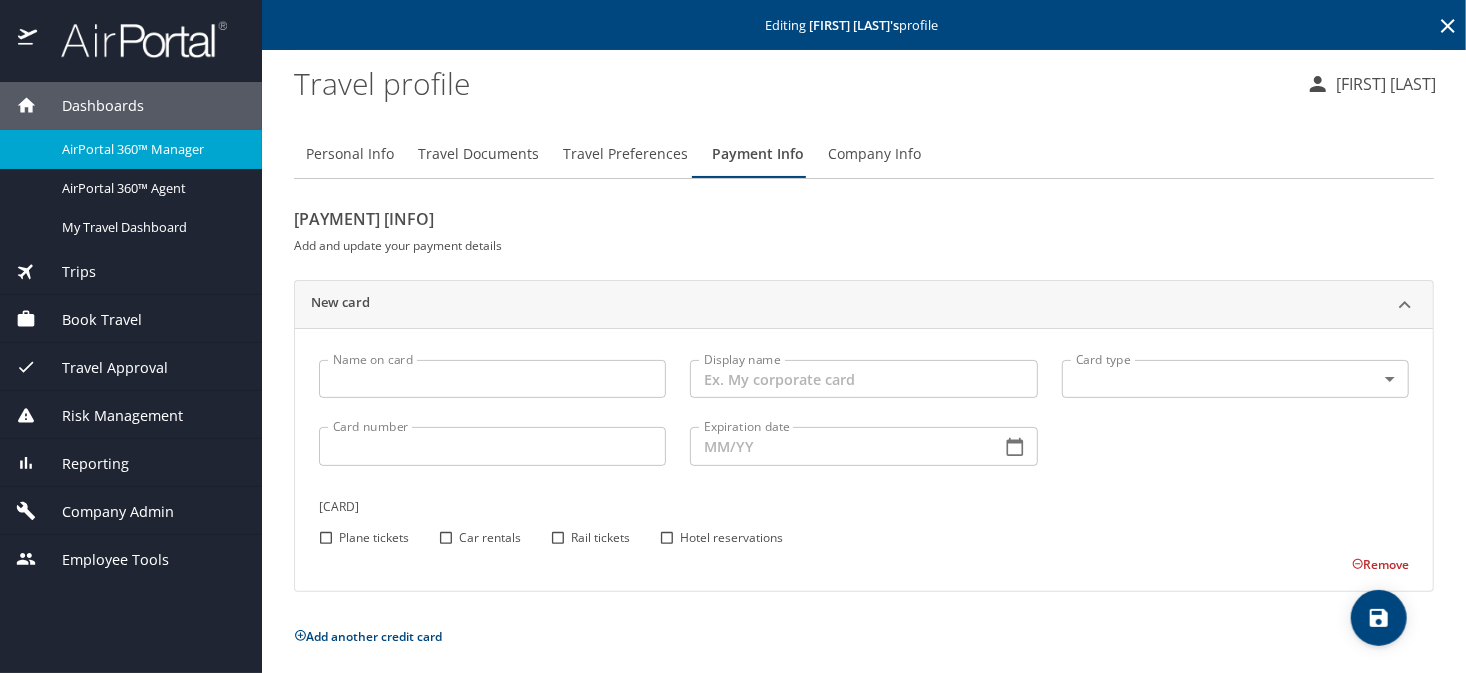 click on "[COMPANY_INFO]" at bounding box center (874, 154) 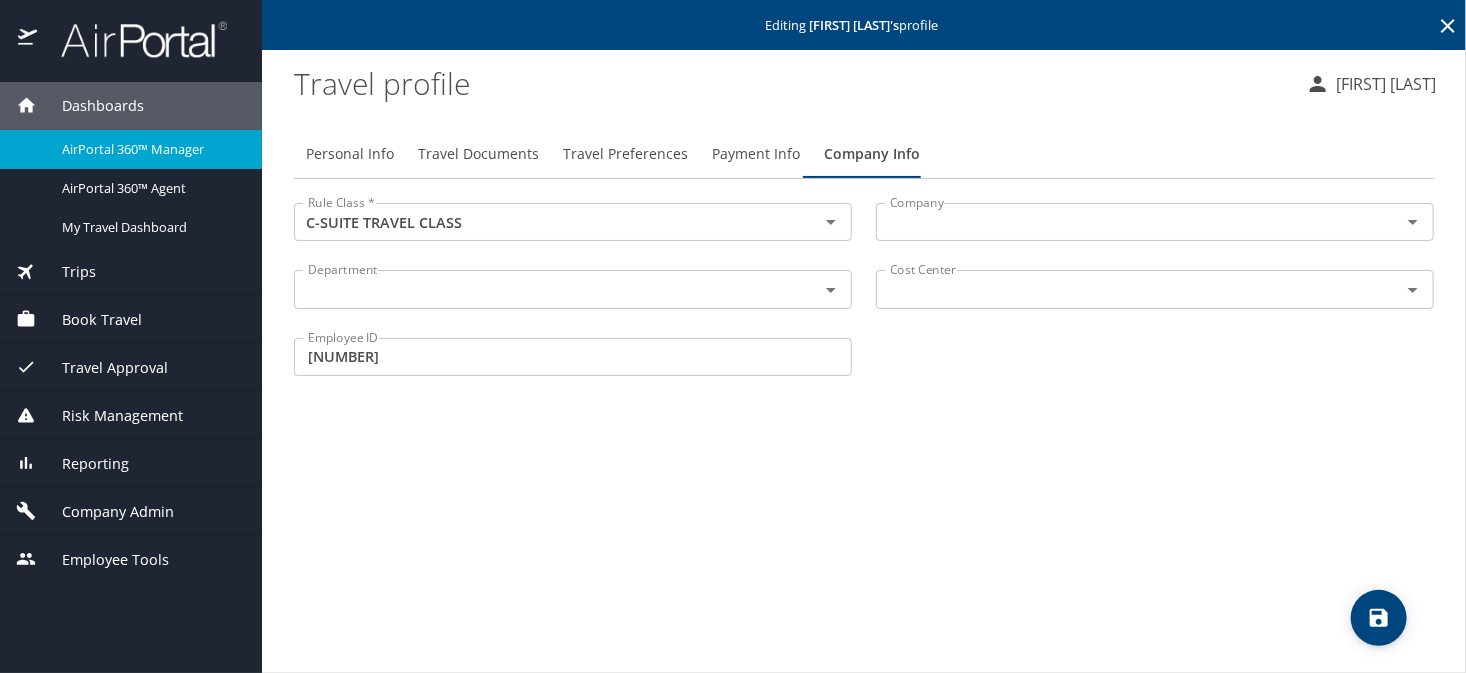 click on "Personal Info Travel Documents Travel Preferences Payment Info Company Info Rule Class   * C-SUITE TRAVEL CLASS Rule Class   * Company   Company   Department   Department   Cost Center   Cost Center     Employee ID   1666903 Employee ID" at bounding box center [864, 393] 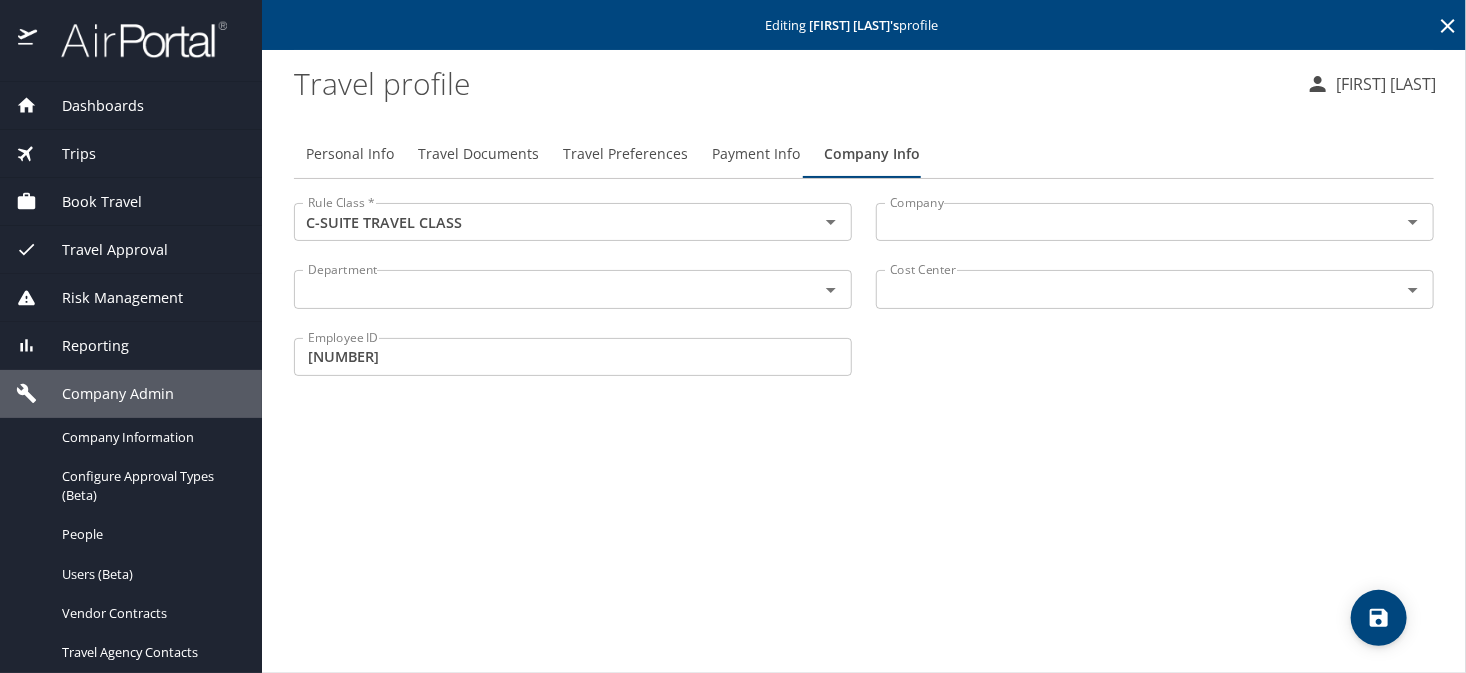 click on "People" at bounding box center [150, 534] 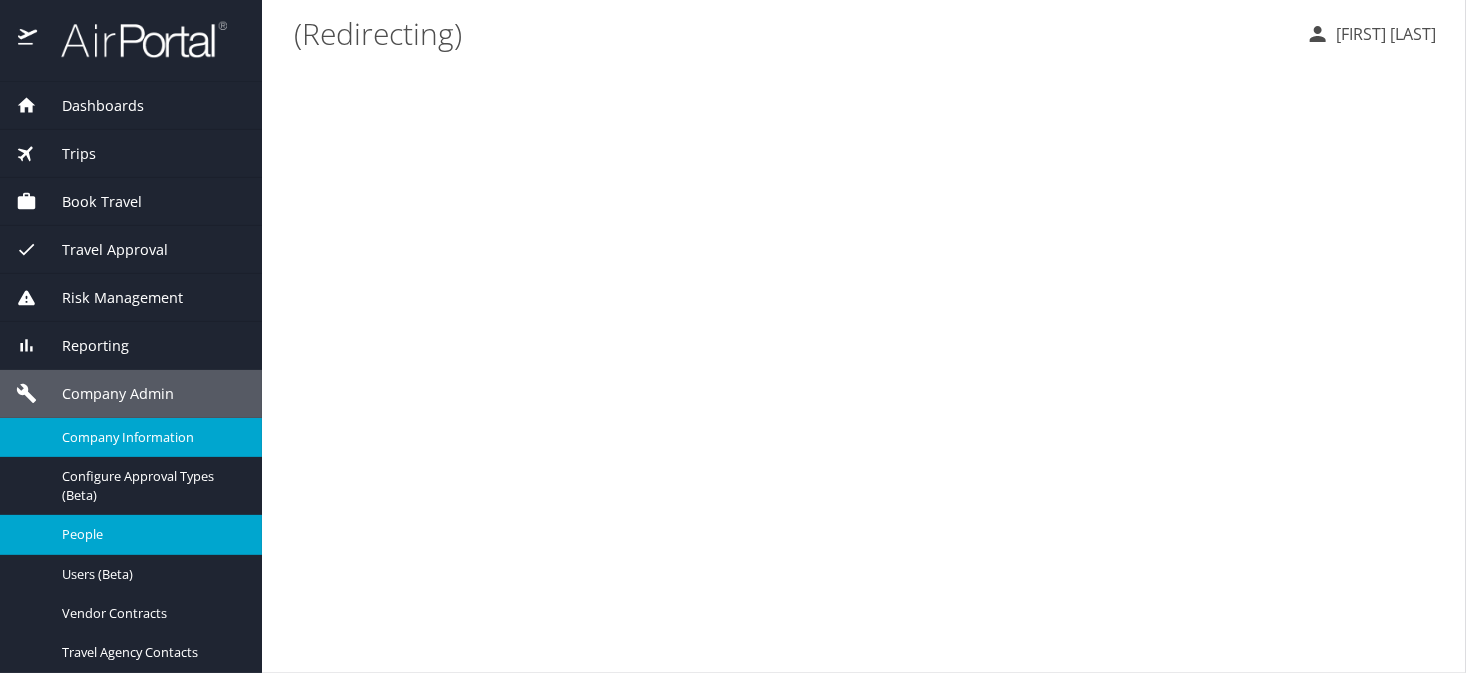 click on "Company Information" at bounding box center (131, 437) 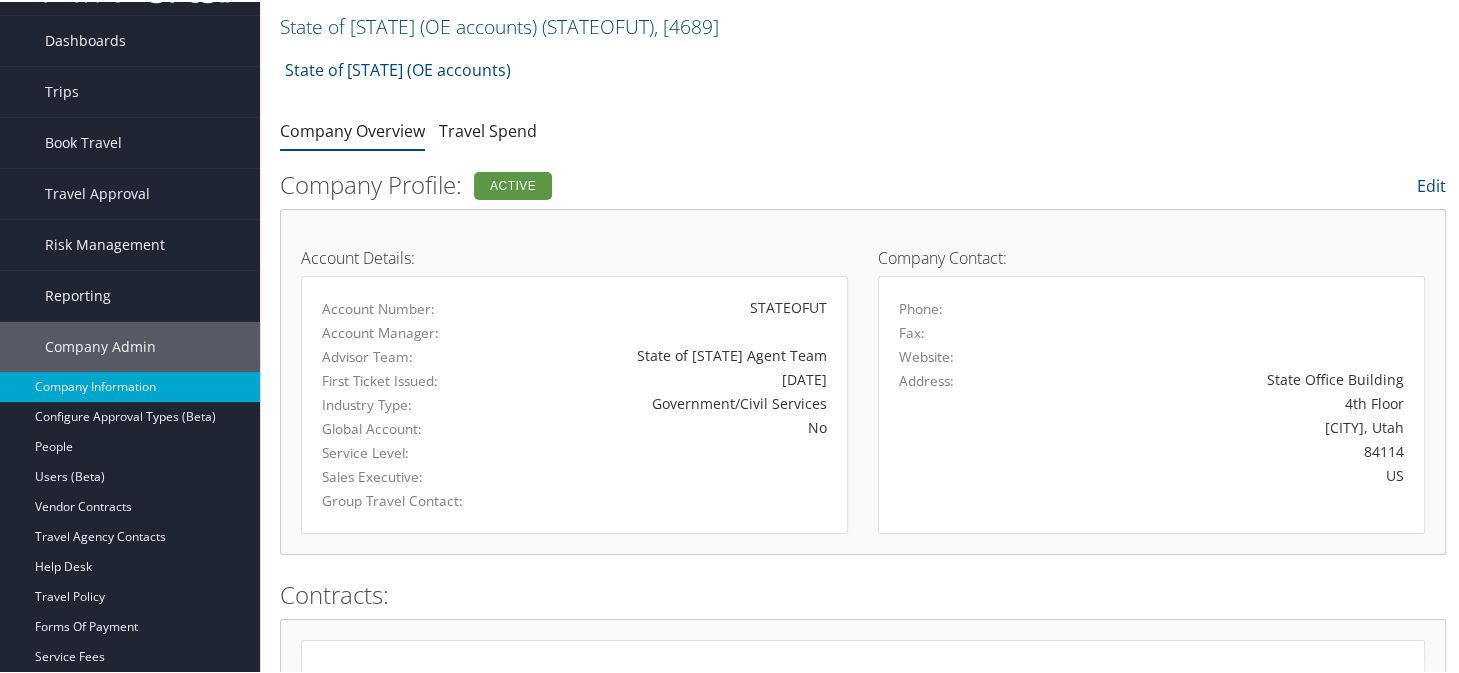 scroll, scrollTop: 0, scrollLeft: 0, axis: both 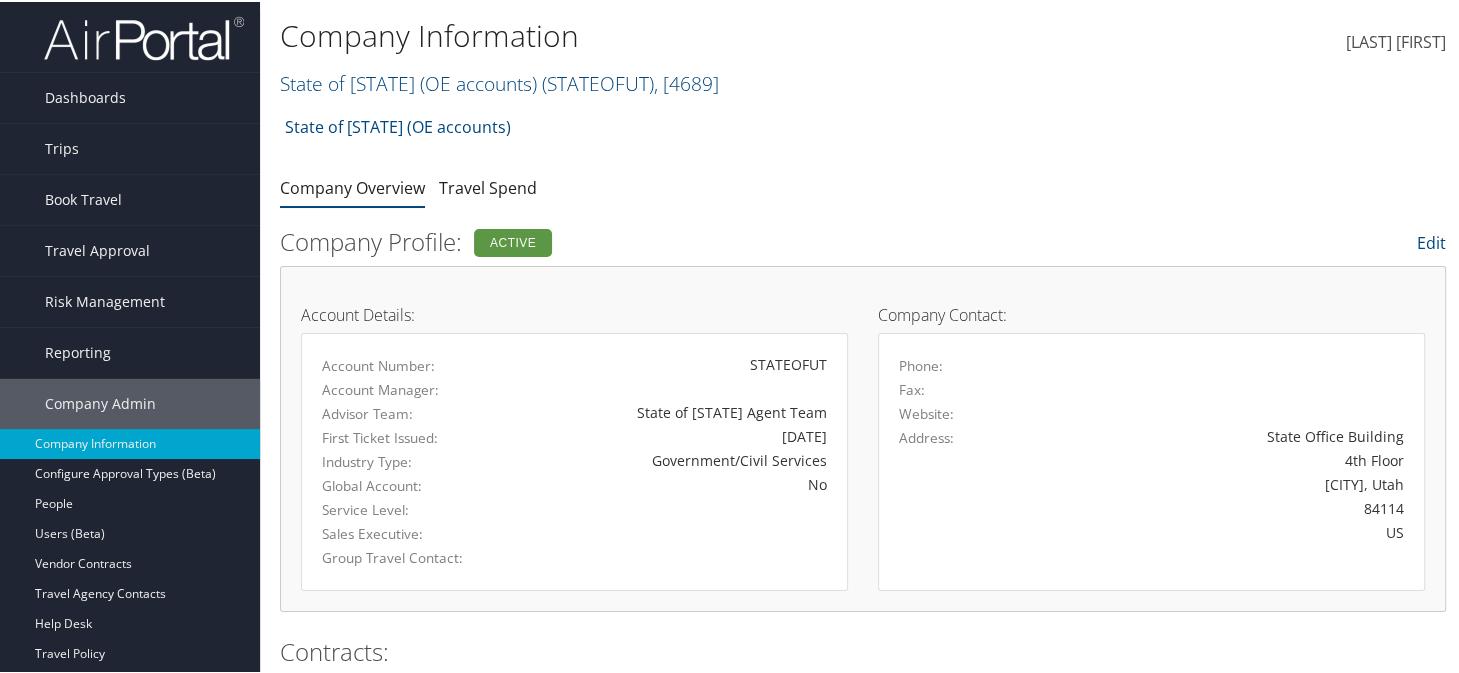 drag, startPoint x: 353, startPoint y: 88, endPoint x: 387, endPoint y: 130, distance: 54.037025 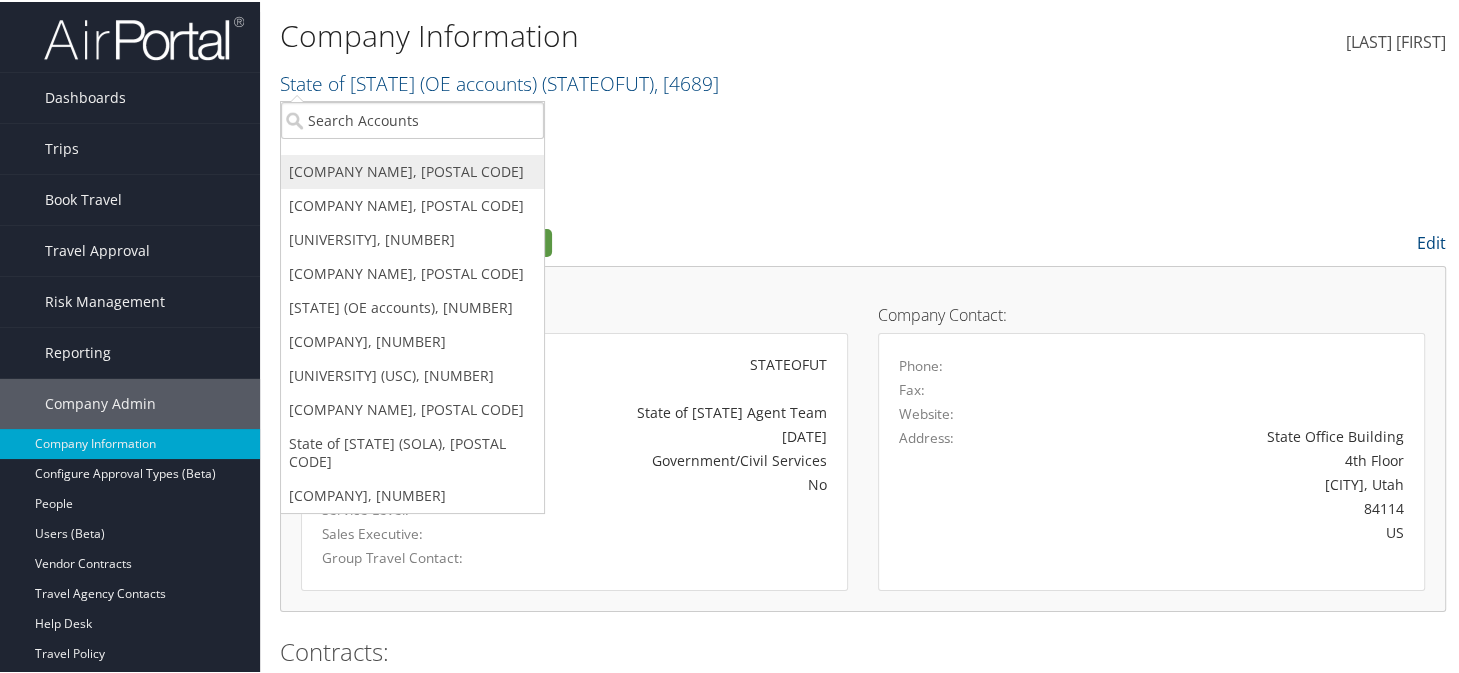 click on "[COMPANY NAME], [POSTAL CODE]" at bounding box center [412, 170] 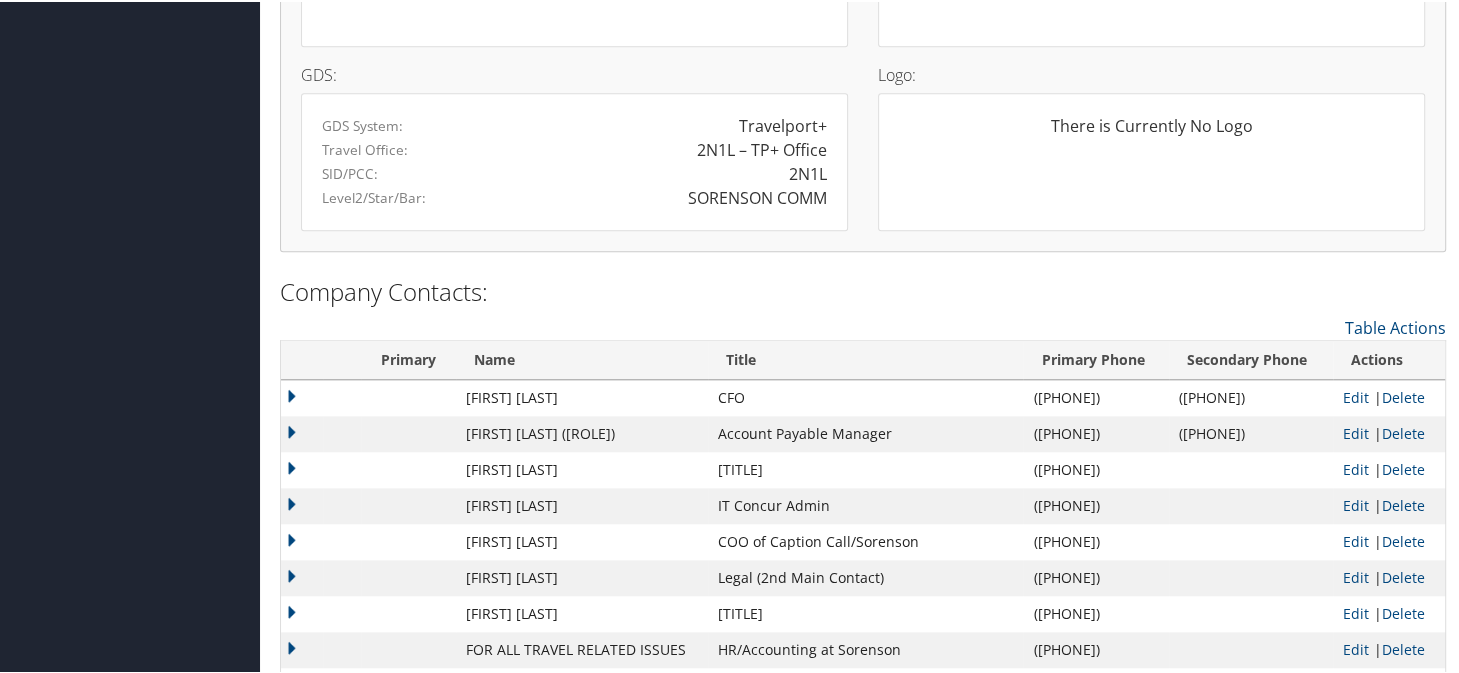 scroll, scrollTop: 1808, scrollLeft: 0, axis: vertical 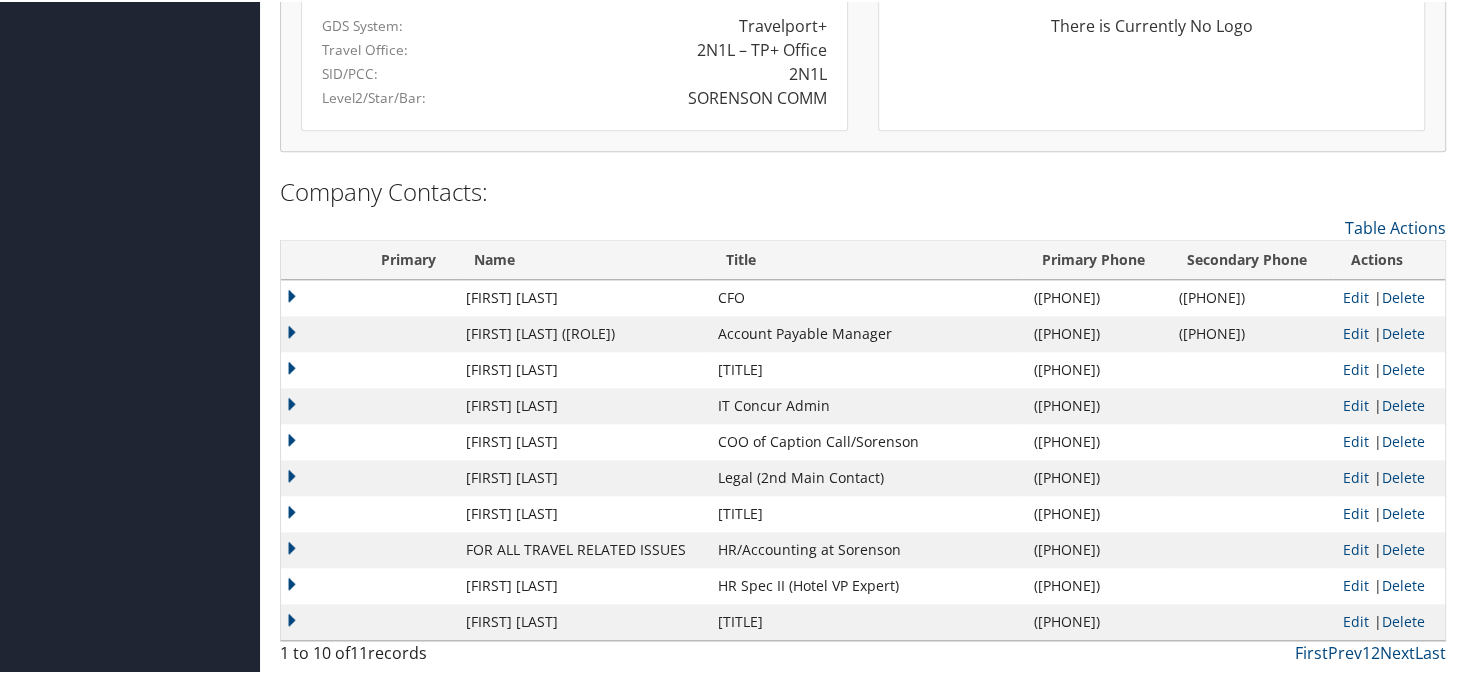click on "Company Contacts:" at bounding box center [863, 190] 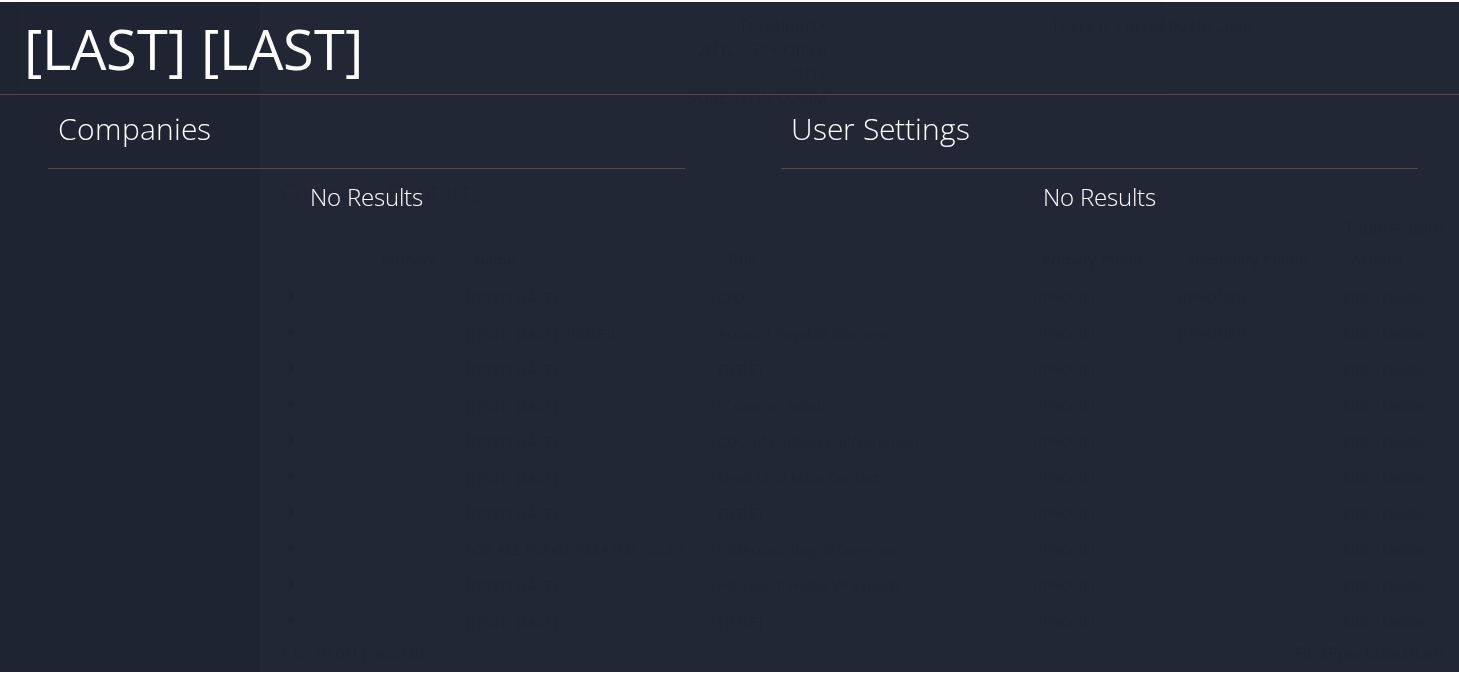 type on "natalie tuckett" 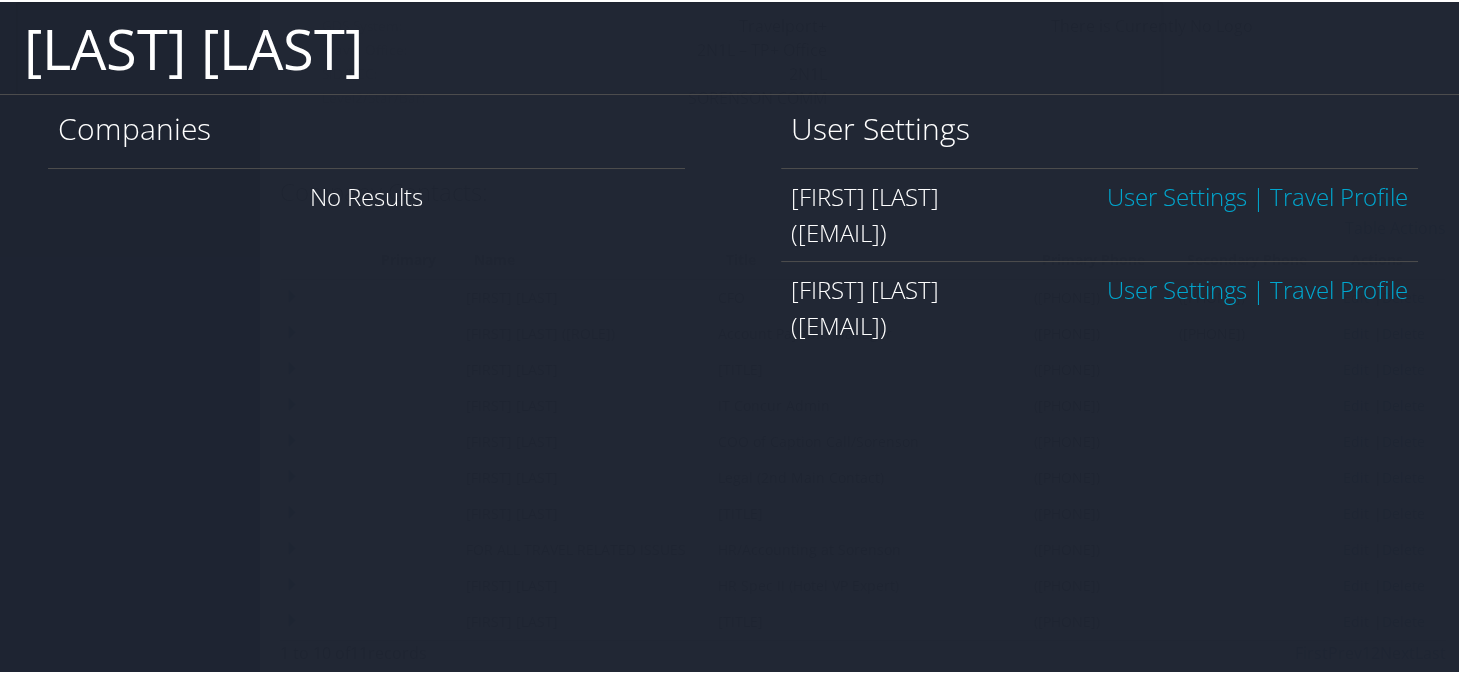 click on "User Settings" at bounding box center [1177, 194] 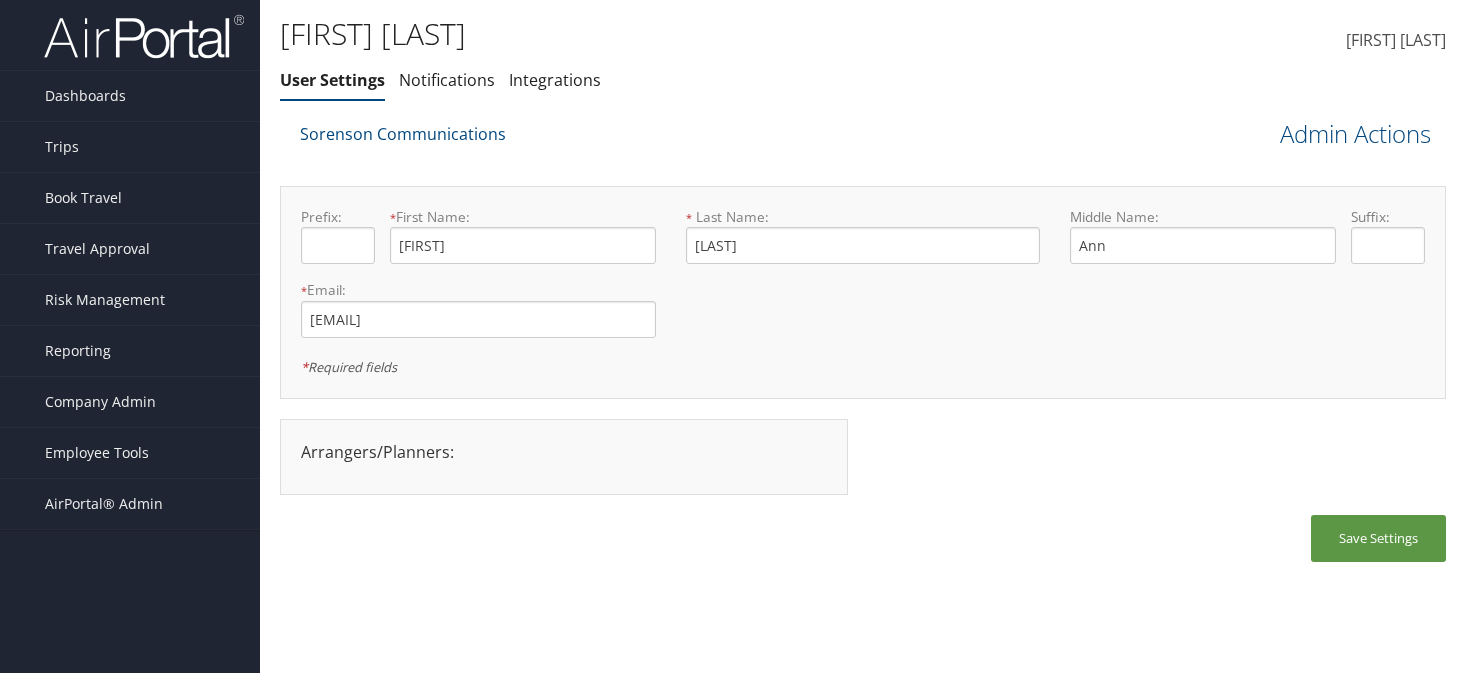 scroll, scrollTop: 0, scrollLeft: 0, axis: both 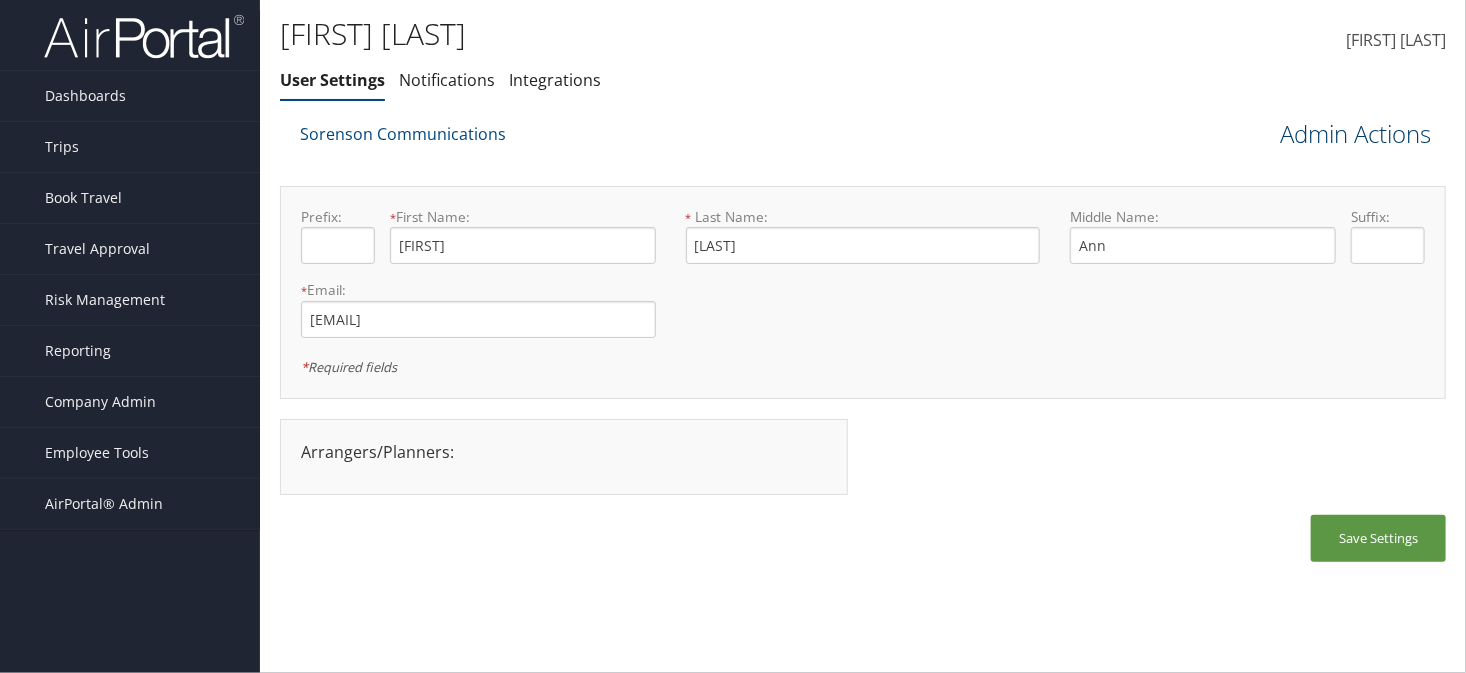 click on "Admin Actions" at bounding box center (1355, 134) 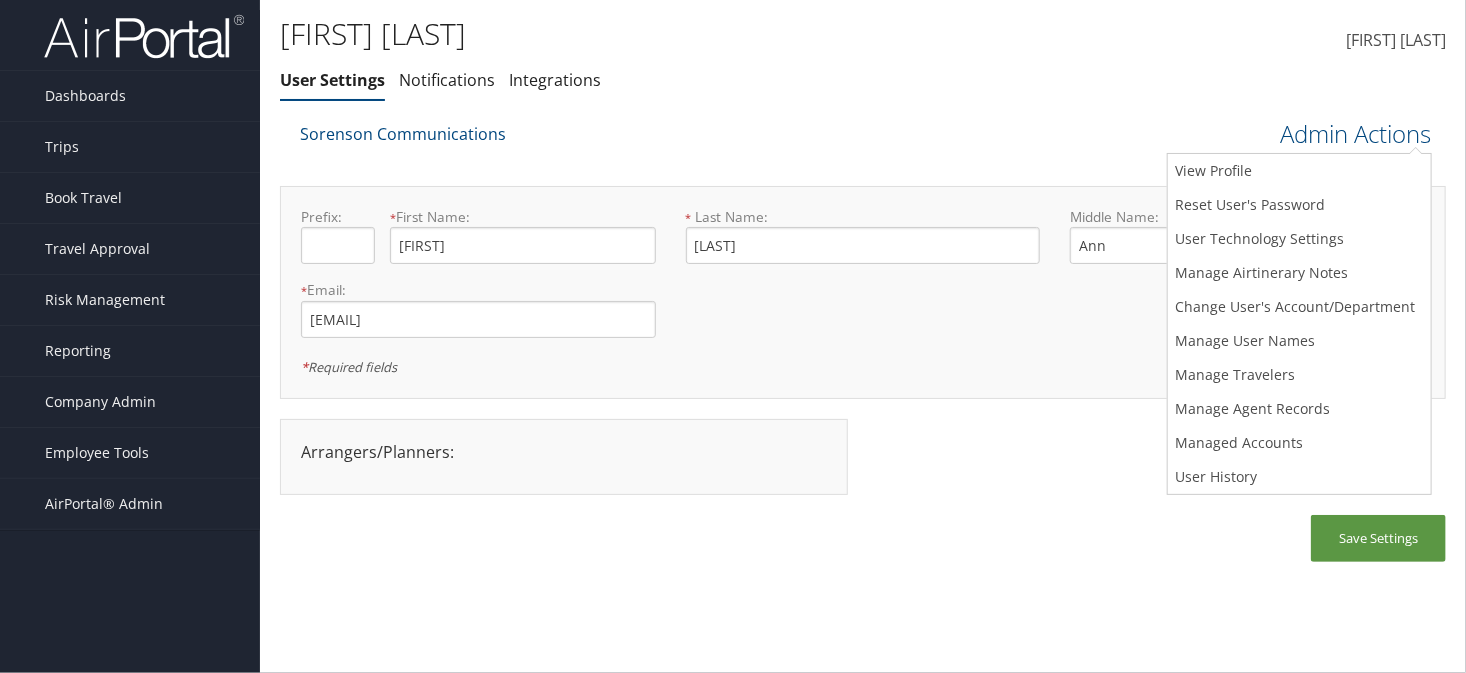 click on "Sorenson Communications" at bounding box center (717, 141) 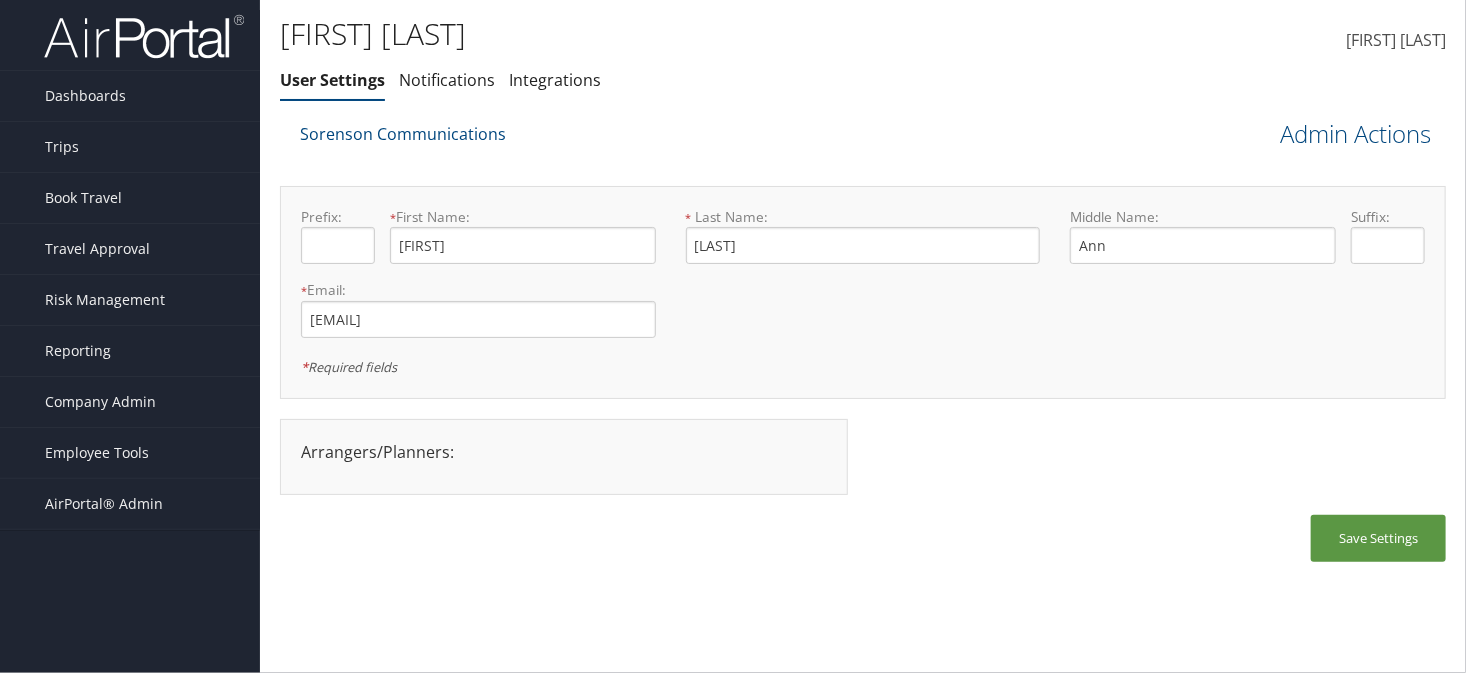 drag, startPoint x: 806, startPoint y: 520, endPoint x: 809, endPoint y: 270, distance: 250.018 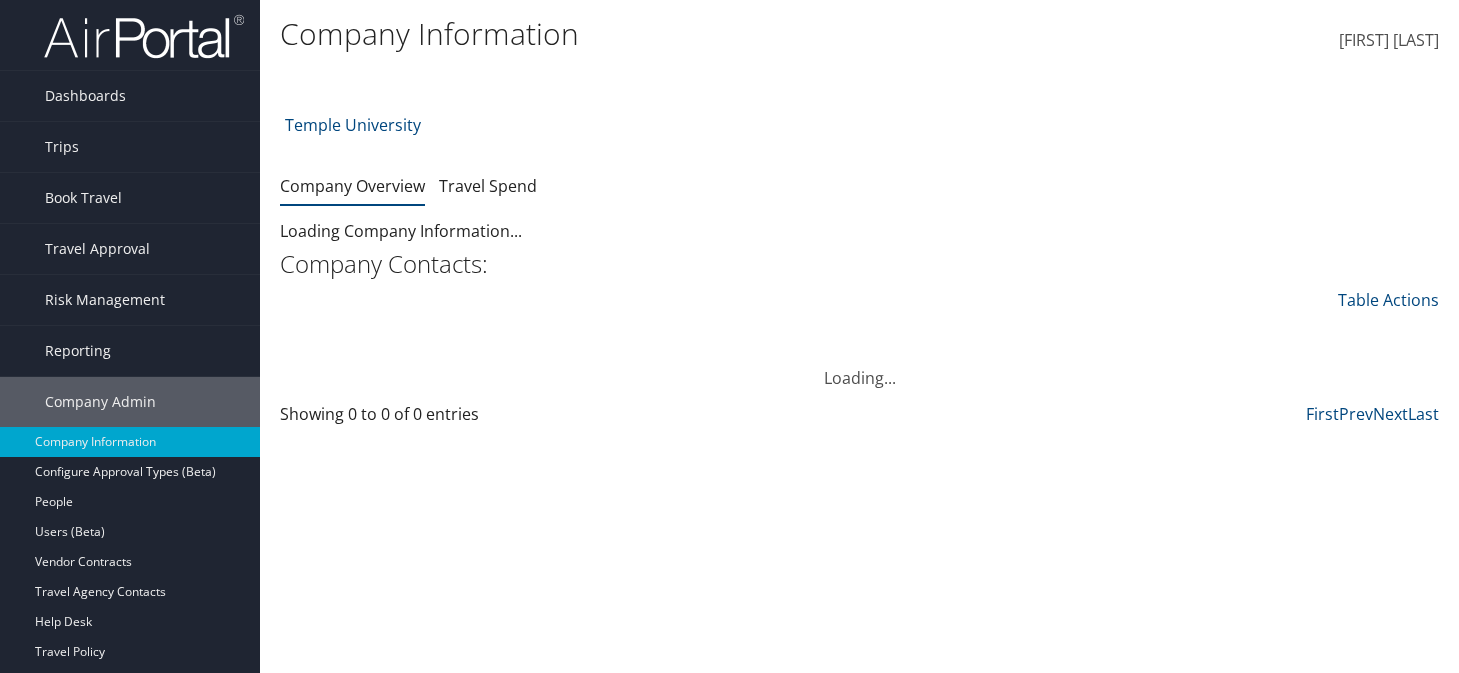 scroll, scrollTop: 0, scrollLeft: 0, axis: both 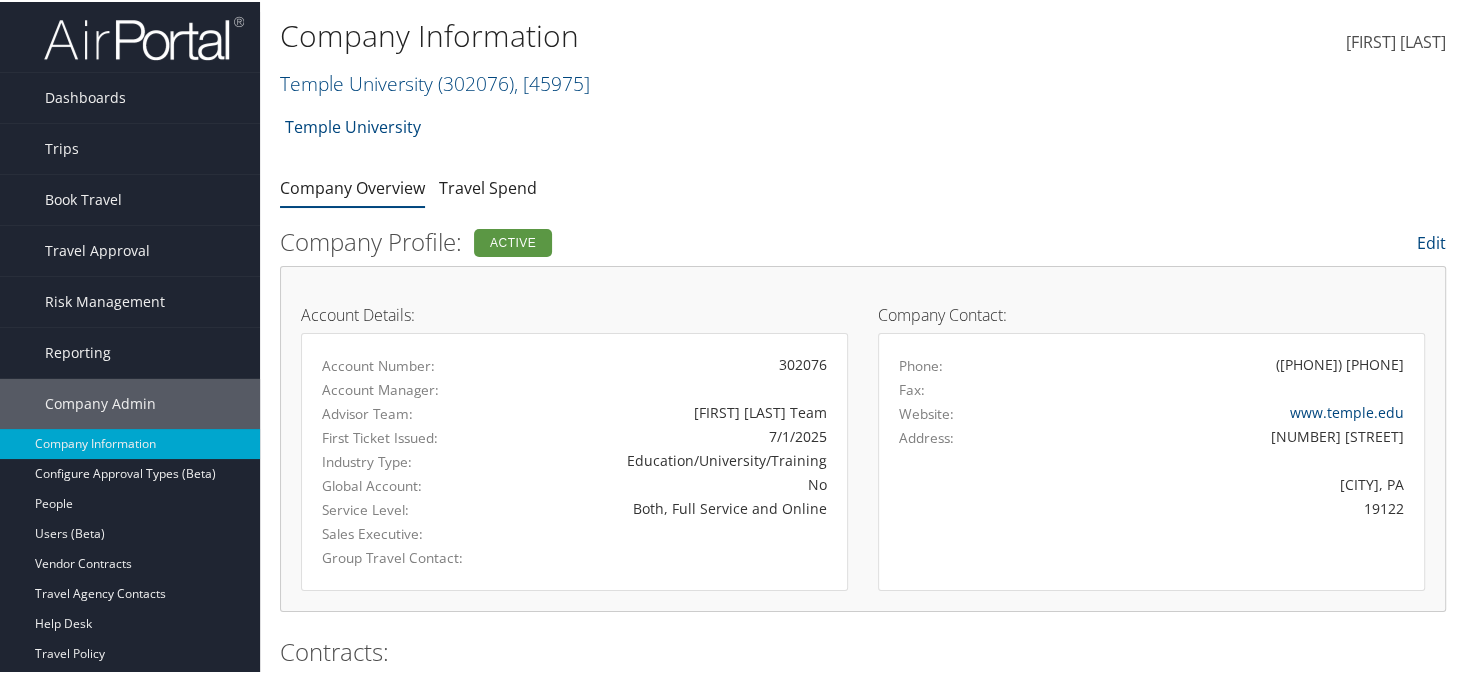 click on "Temple University Account Structure Temple University ([NUMBER]) ACTIVE Create Child Create Client New child of undefined Name Required Type Choose a Client Type... Department Division Account Required Submit Cancel" at bounding box center [863, 132] 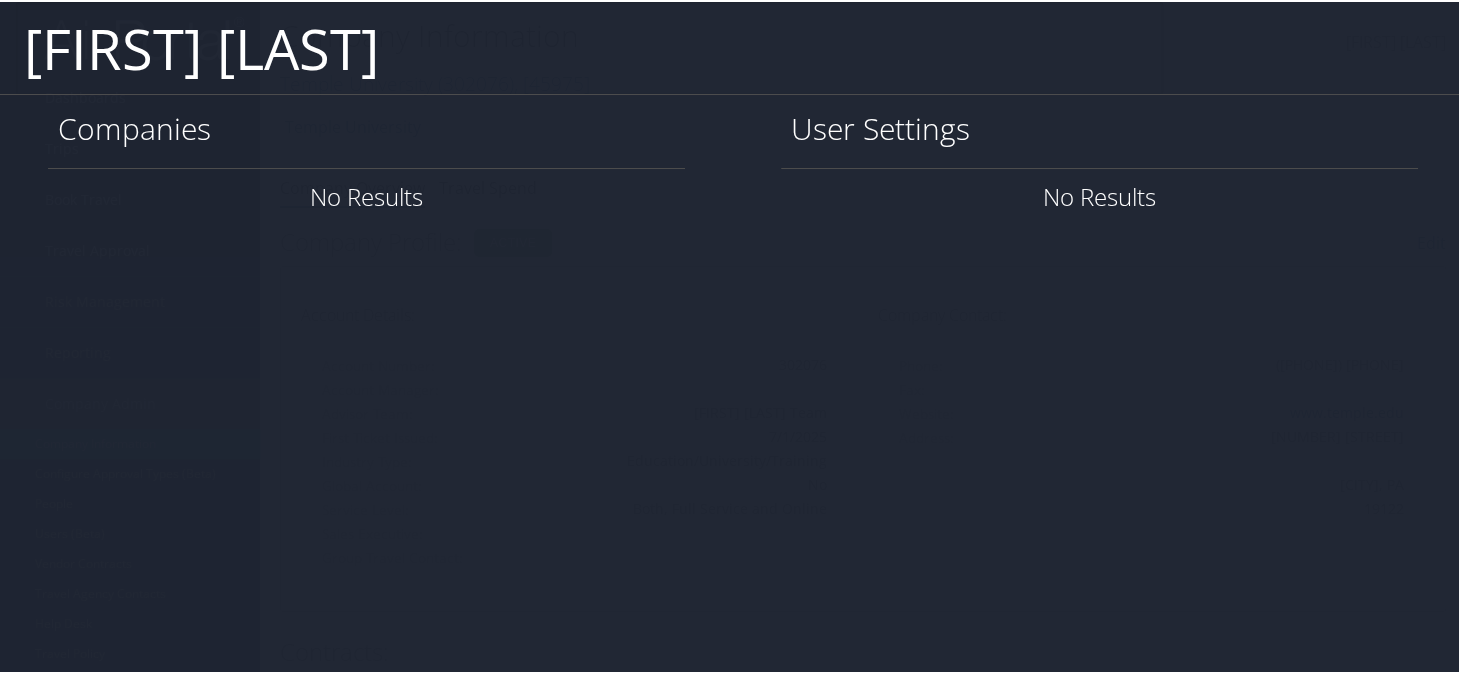 type on "[FIRST] [LAST]" 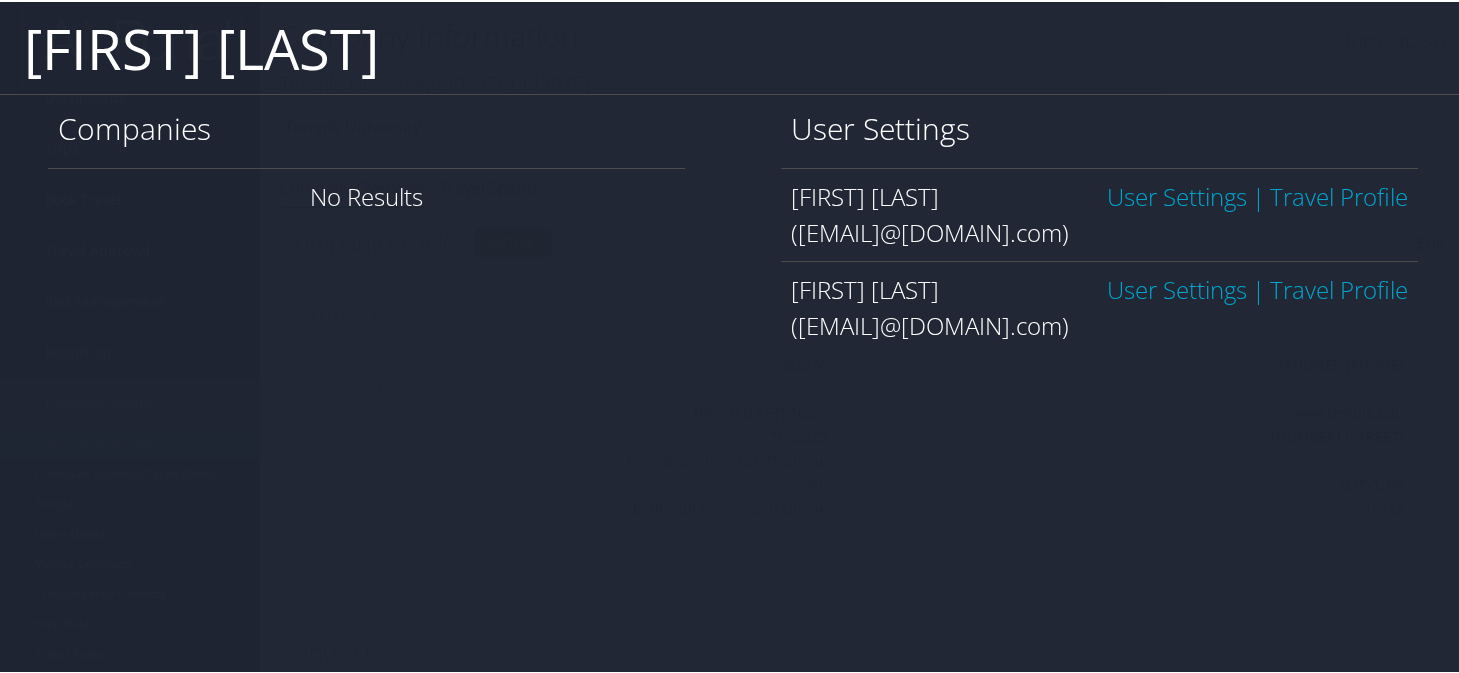 click on "Travel Profile" at bounding box center [1339, 194] 